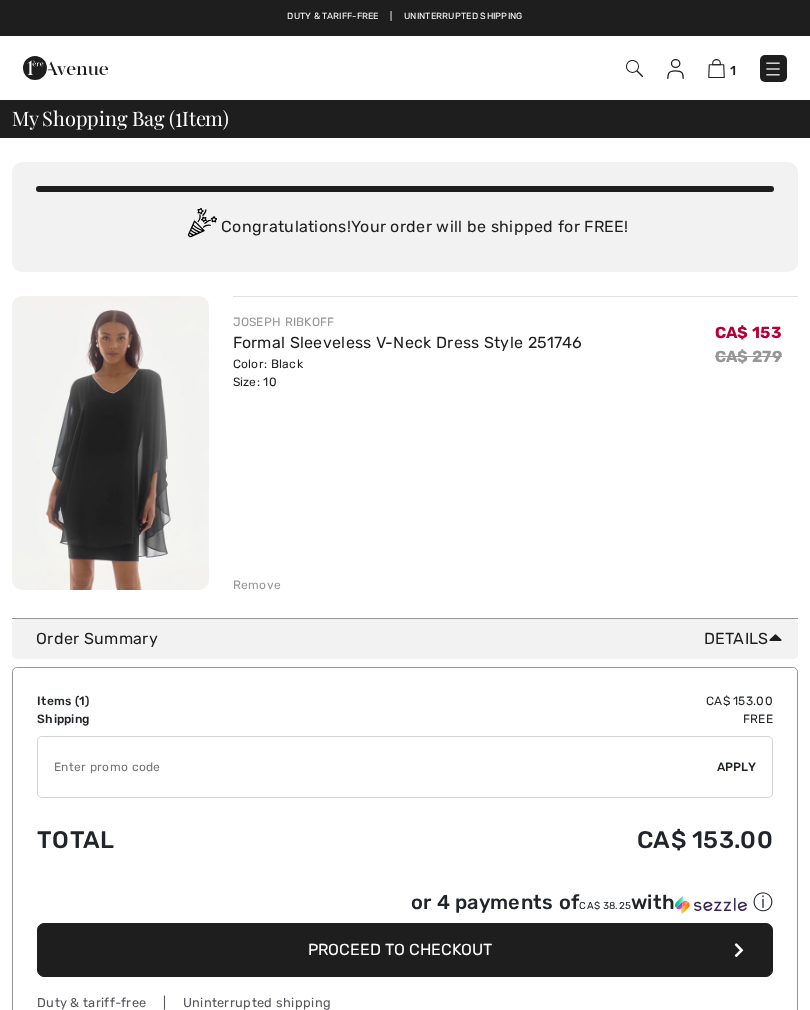 scroll, scrollTop: 0, scrollLeft: 0, axis: both 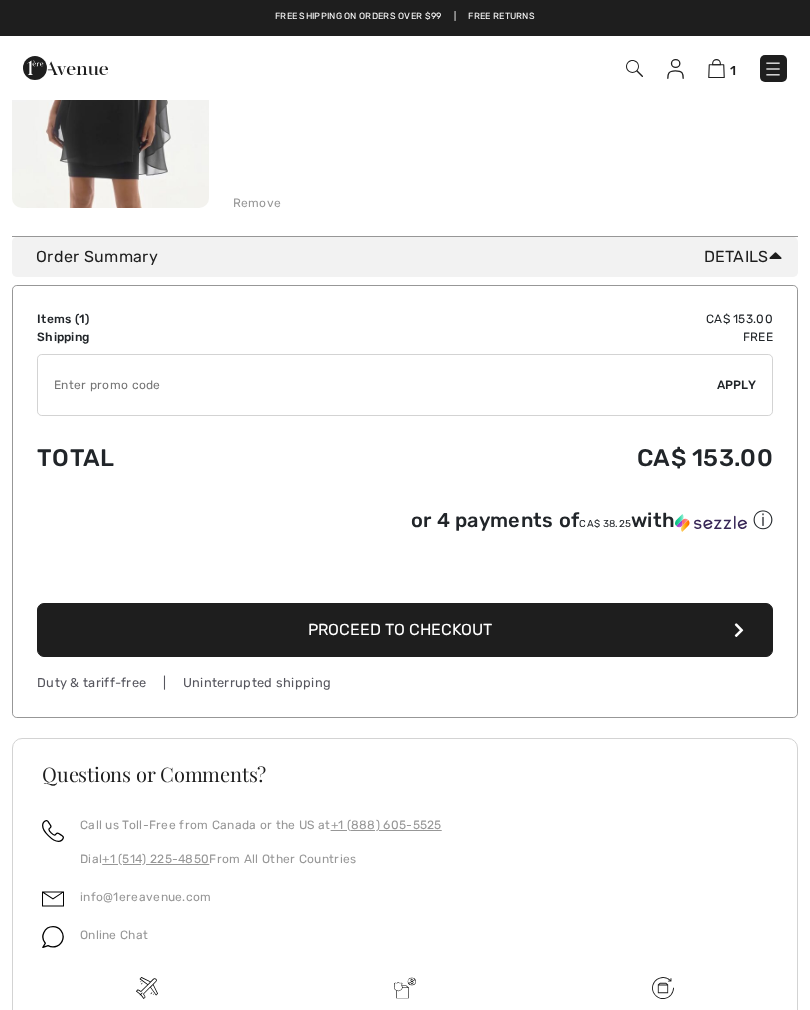 click on "Proceed to Checkout" at bounding box center (405, 630) 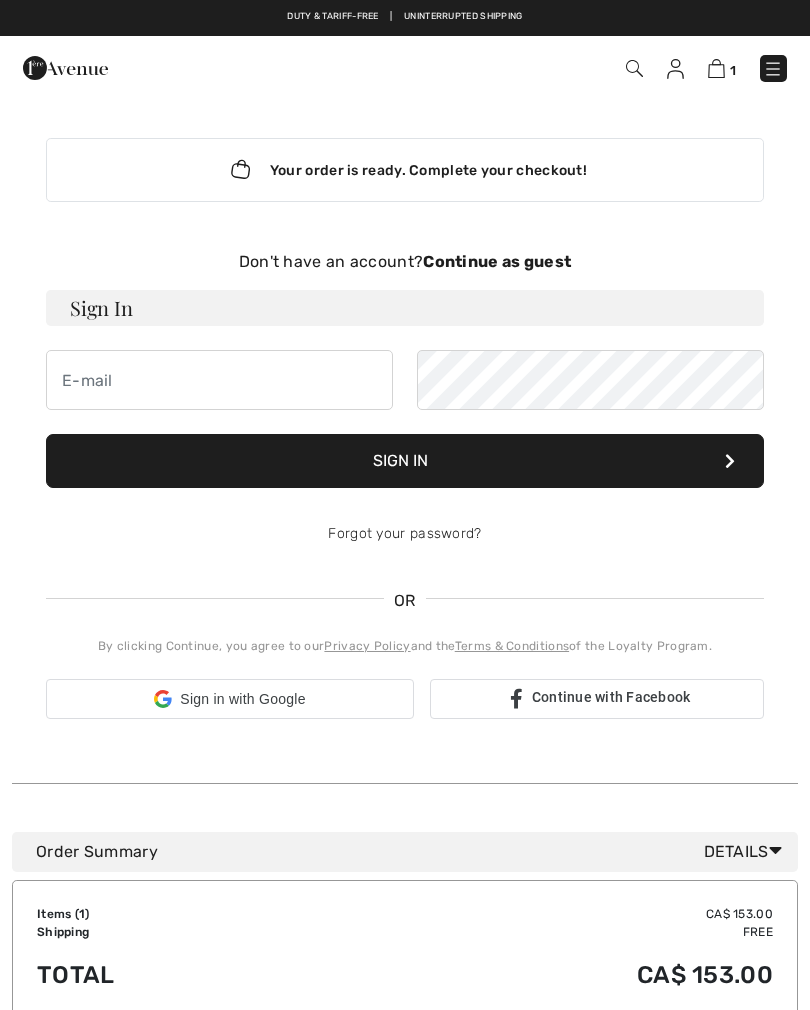 scroll, scrollTop: 0, scrollLeft: 0, axis: both 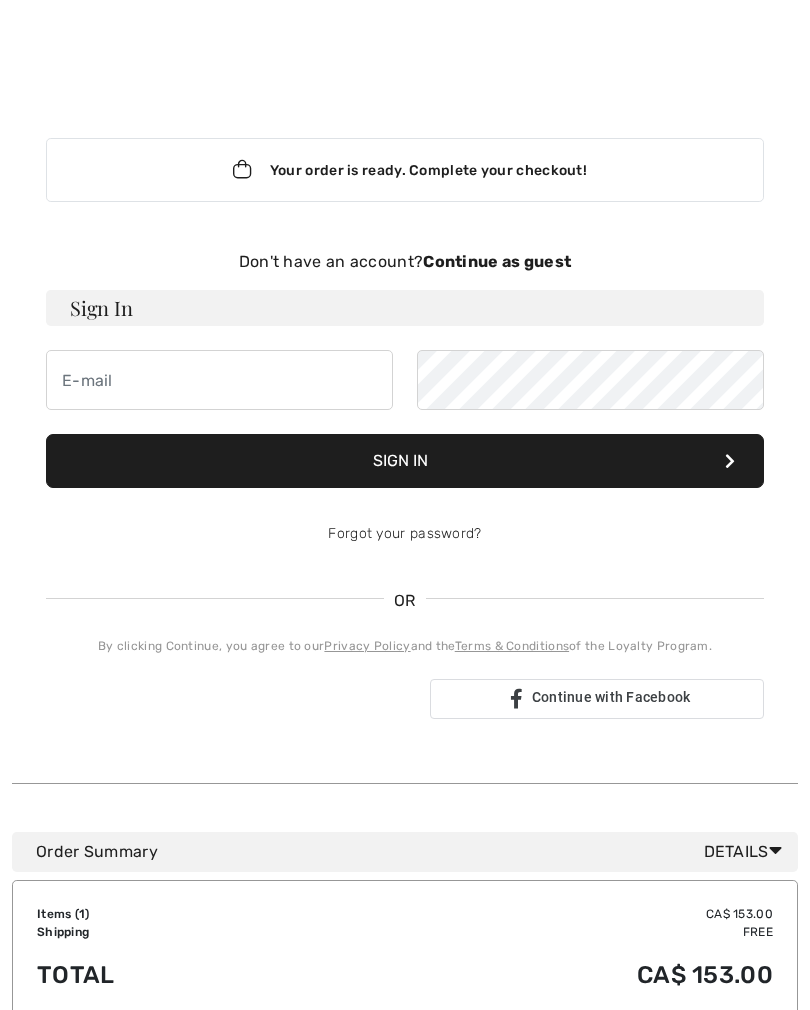 click on "Continue as guest" at bounding box center (497, 261) 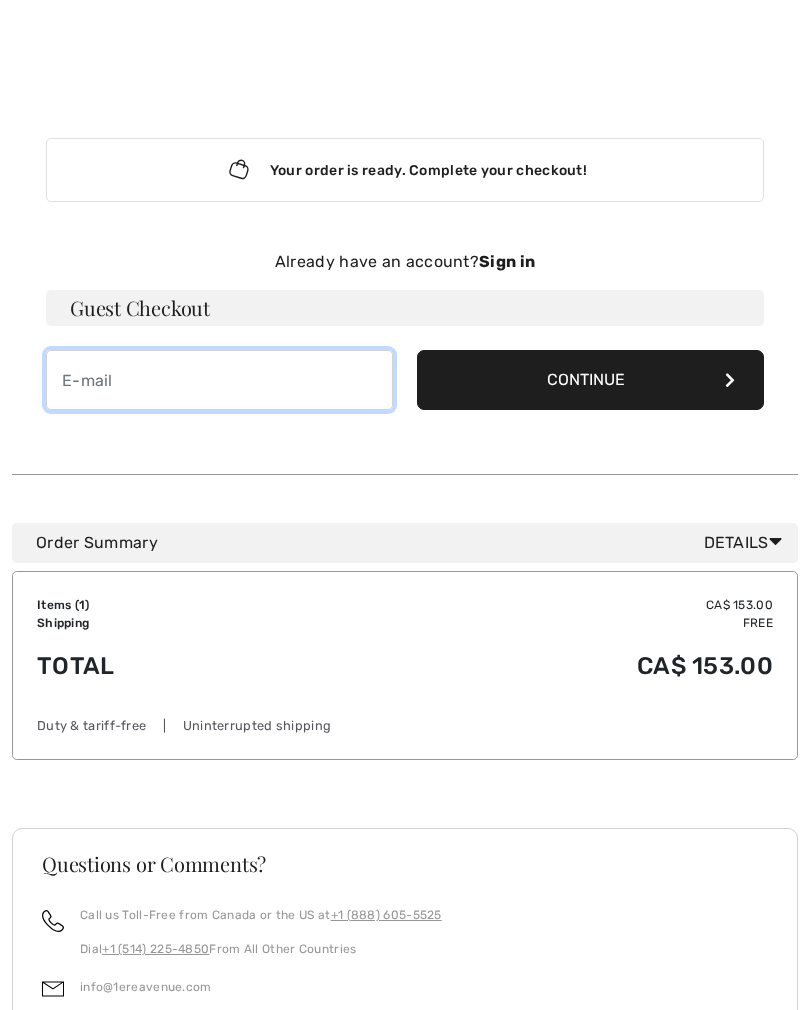 click at bounding box center (219, 380) 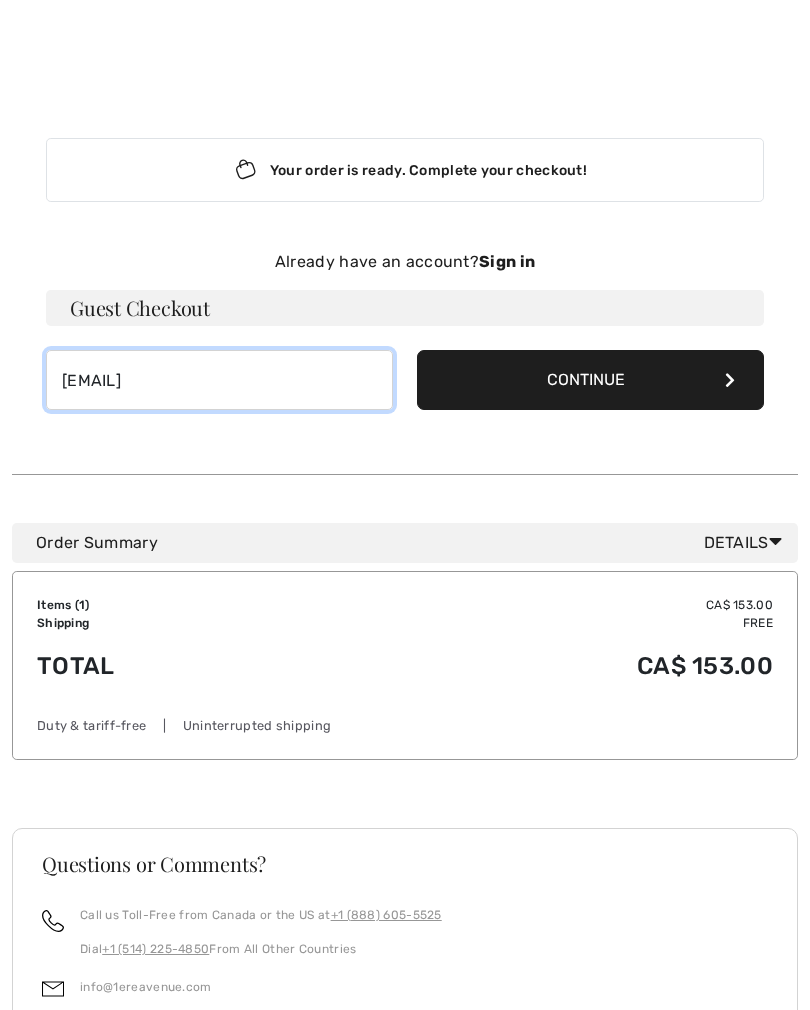 type on "lit-3@hotmail.com" 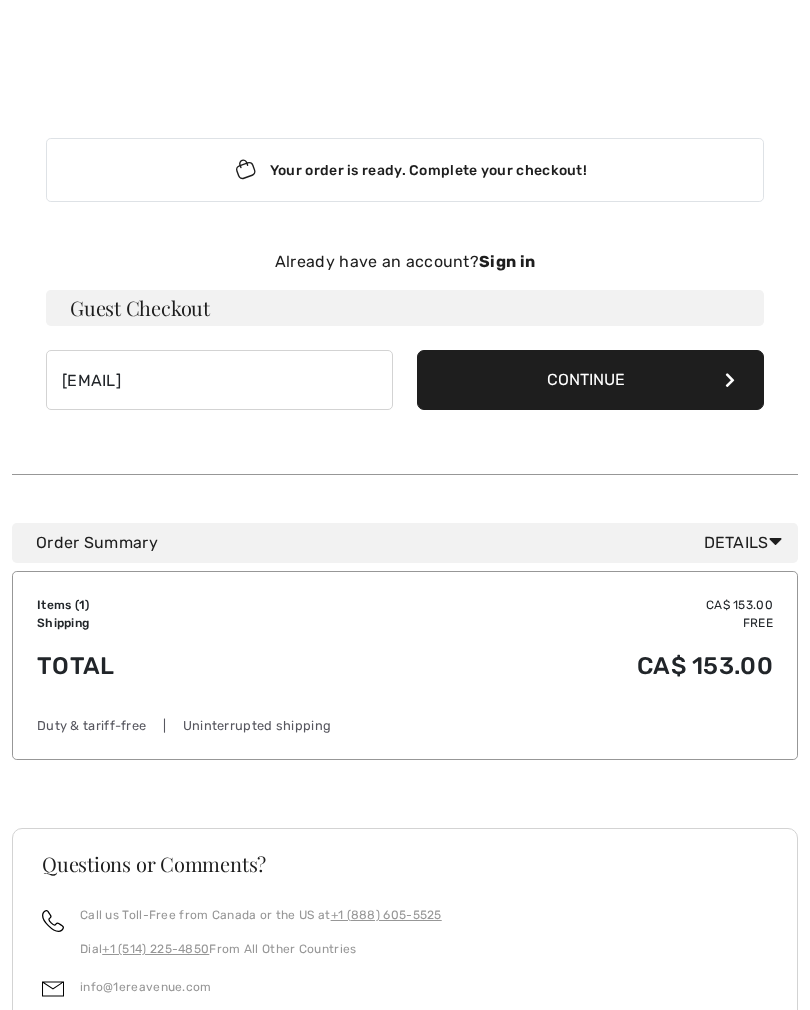 click on "Continue" at bounding box center [590, 380] 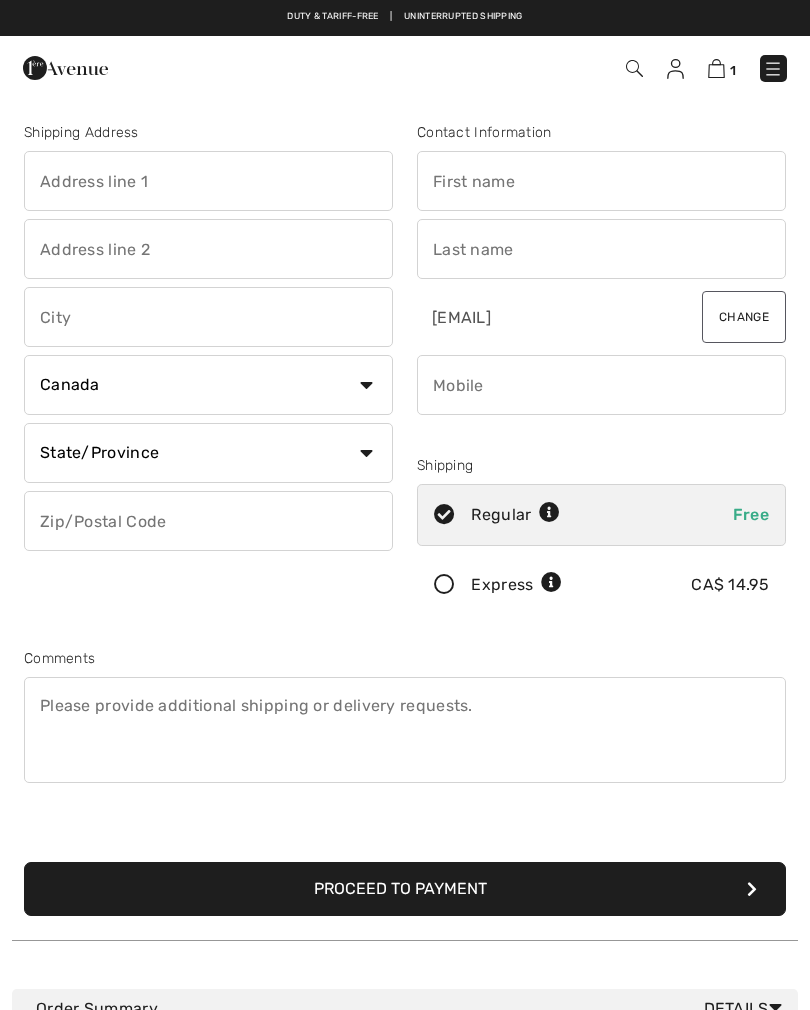 scroll, scrollTop: 0, scrollLeft: 0, axis: both 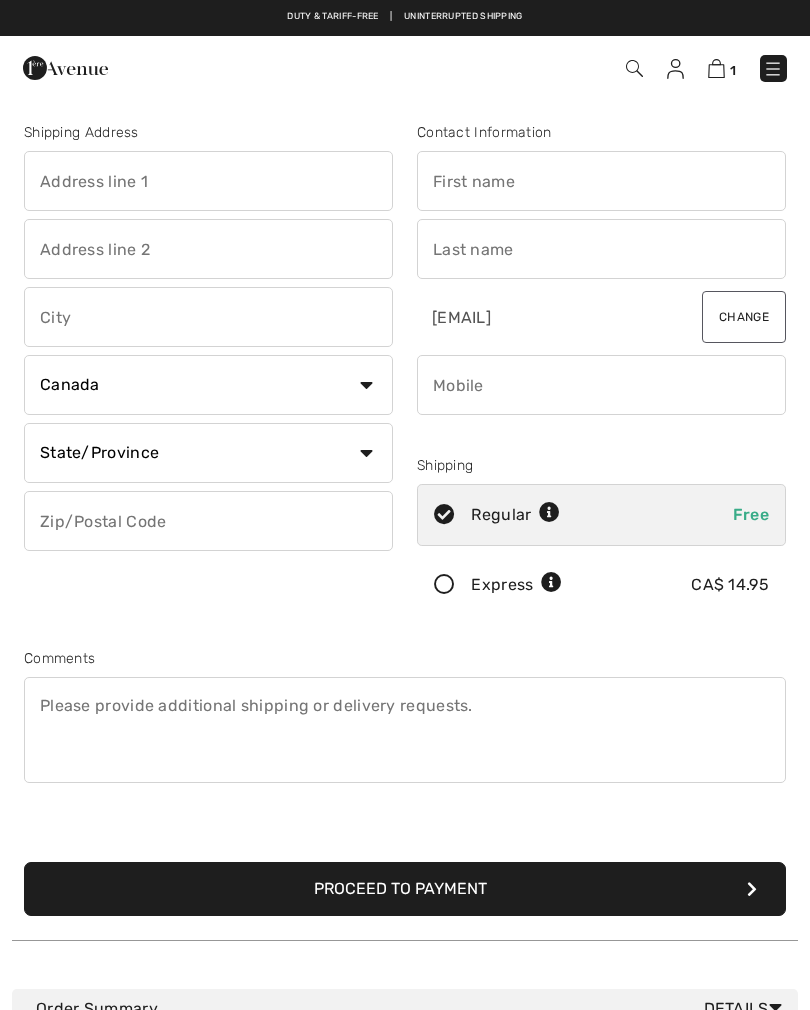 click at bounding box center (208, 181) 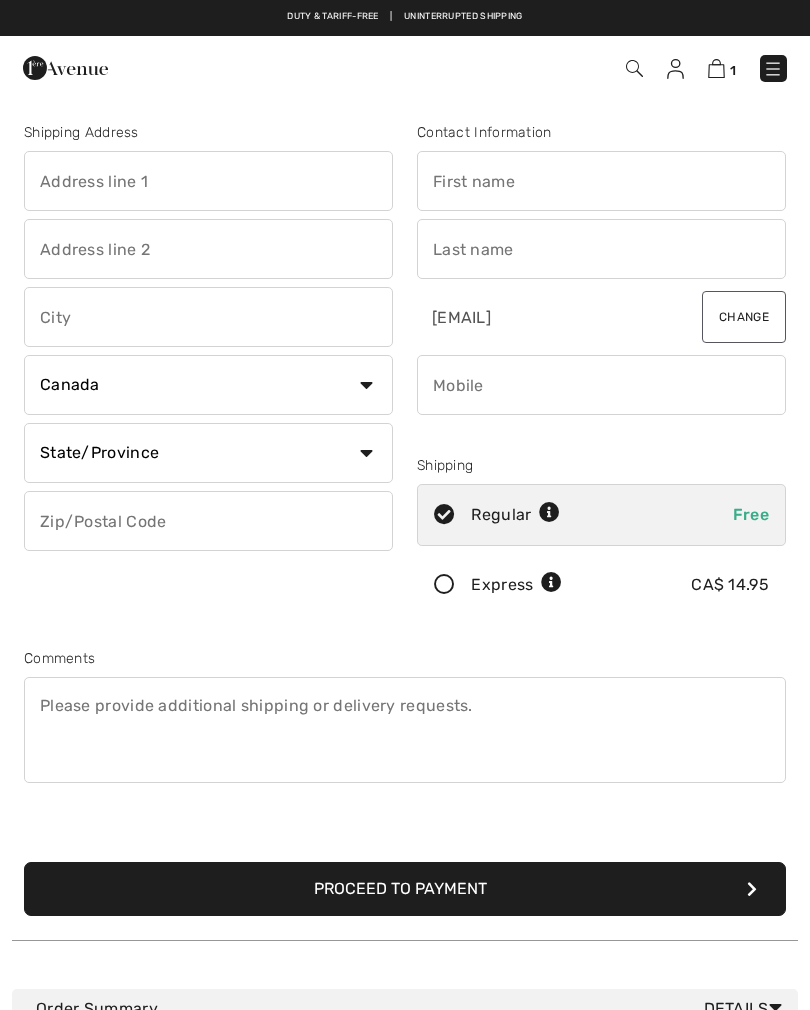 type on "877 Rue du Gray-Cir" 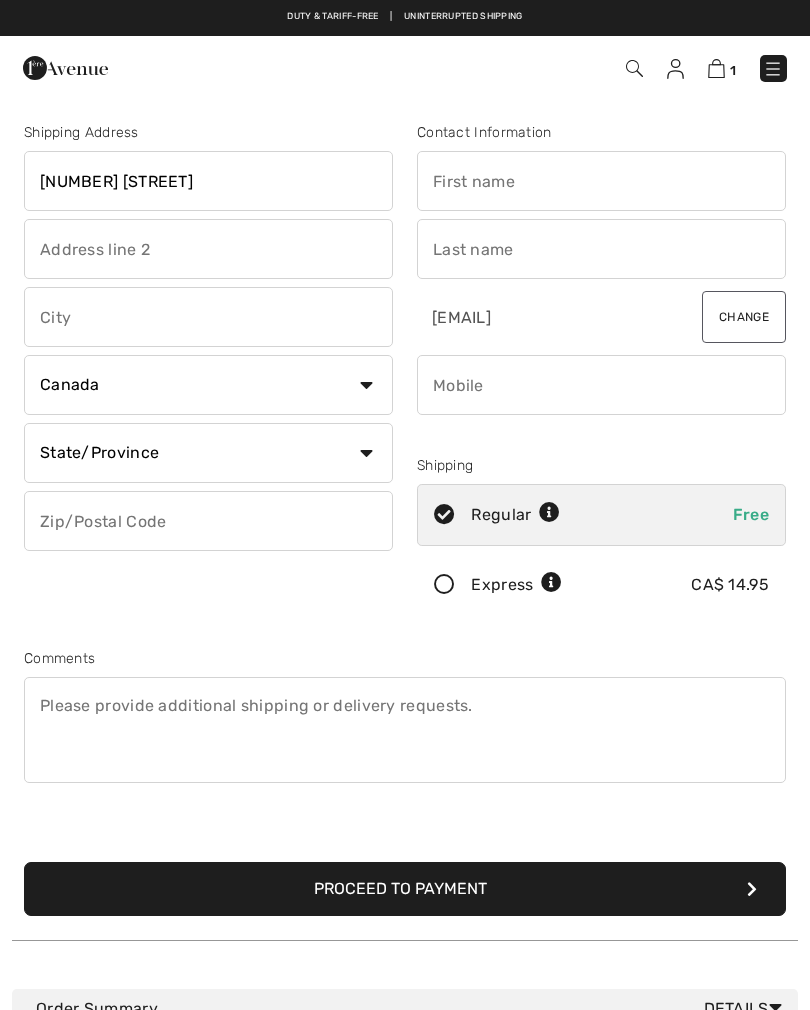 type on "St-Laurent" 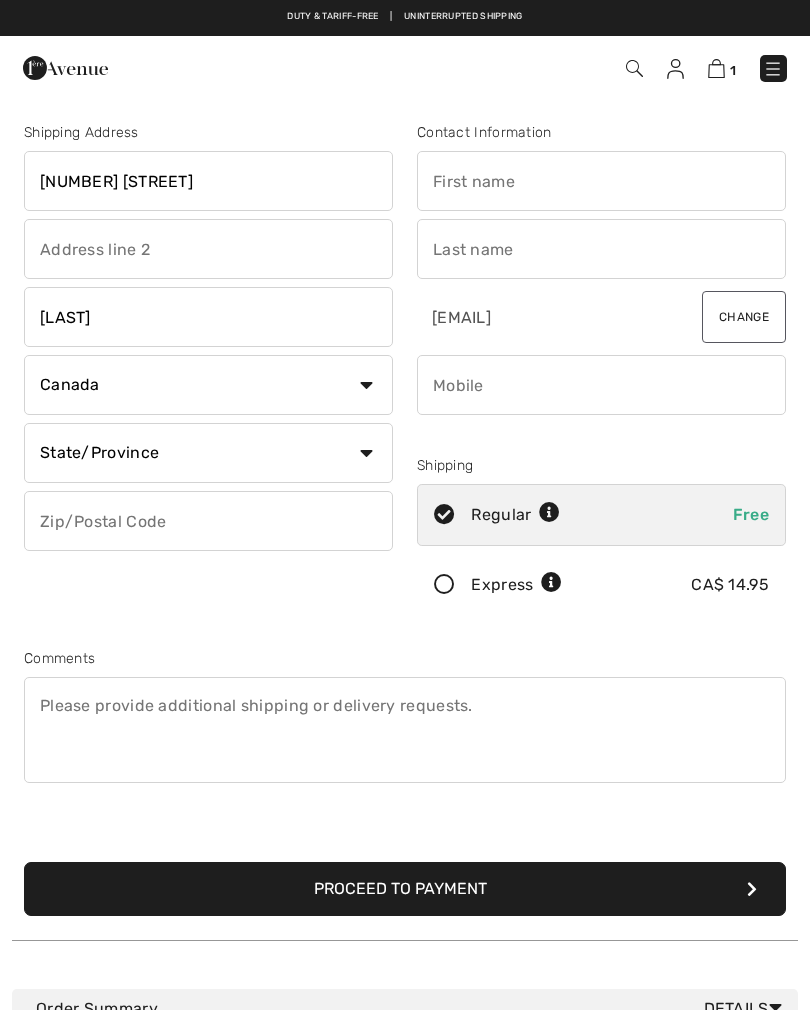 select on "QC" 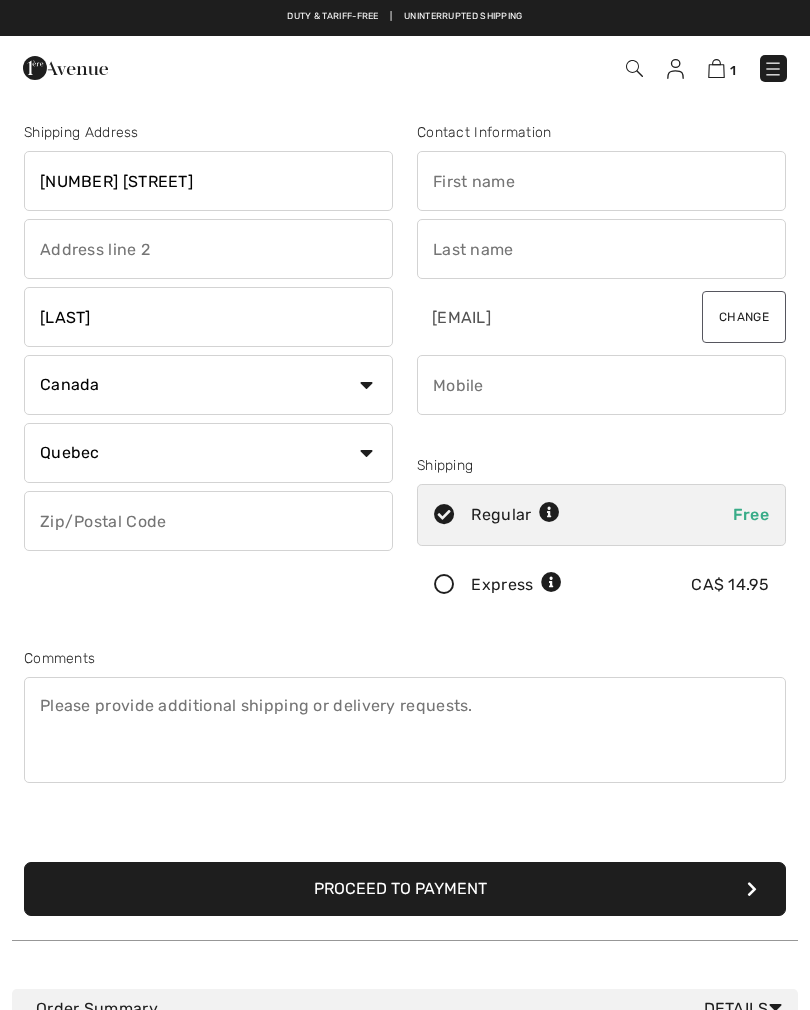 type on "H4M2C5" 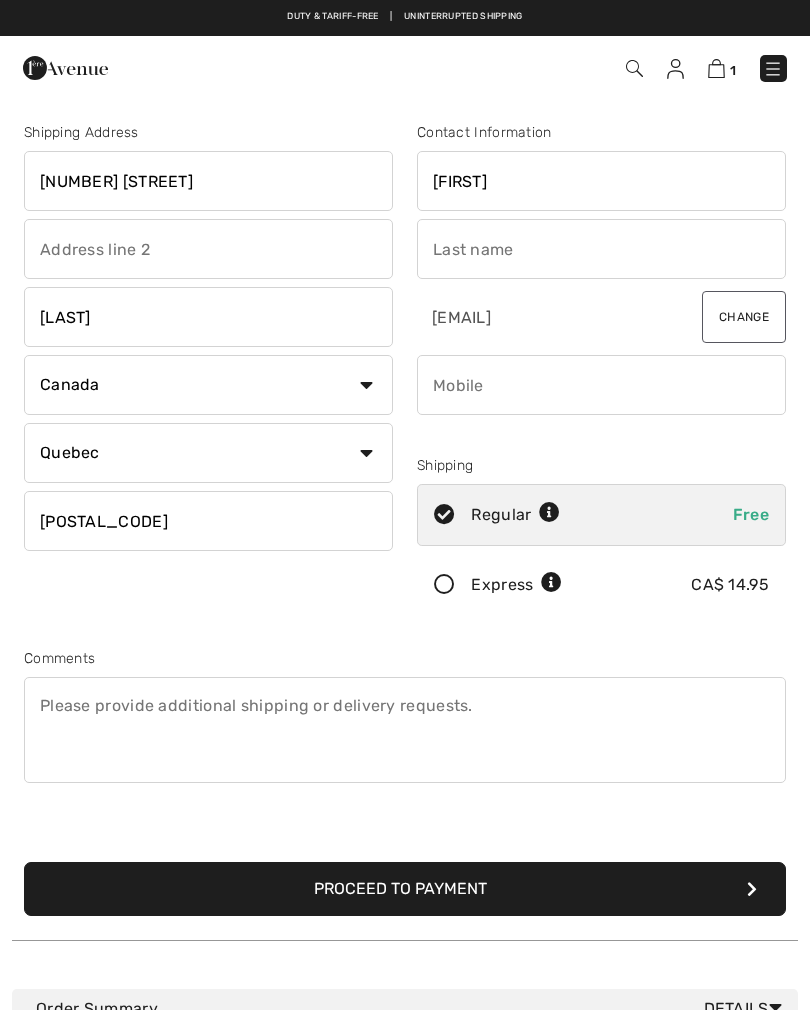 click at bounding box center [601, 249] 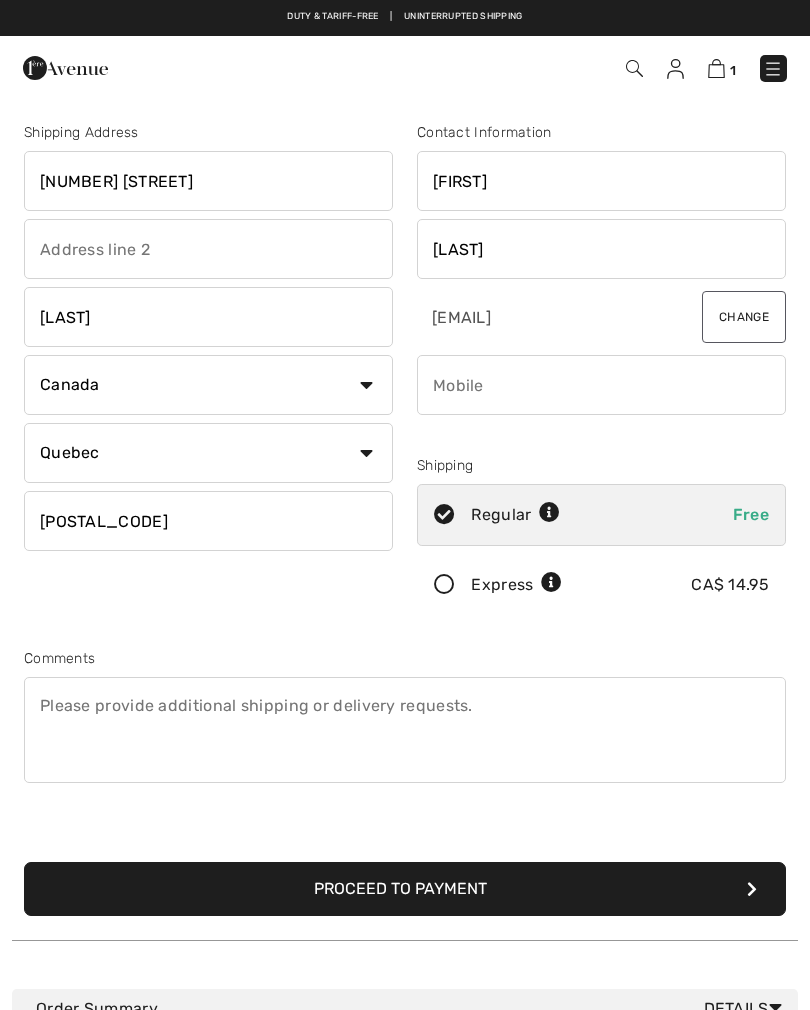 click on "[LAST]" at bounding box center (601, 249) 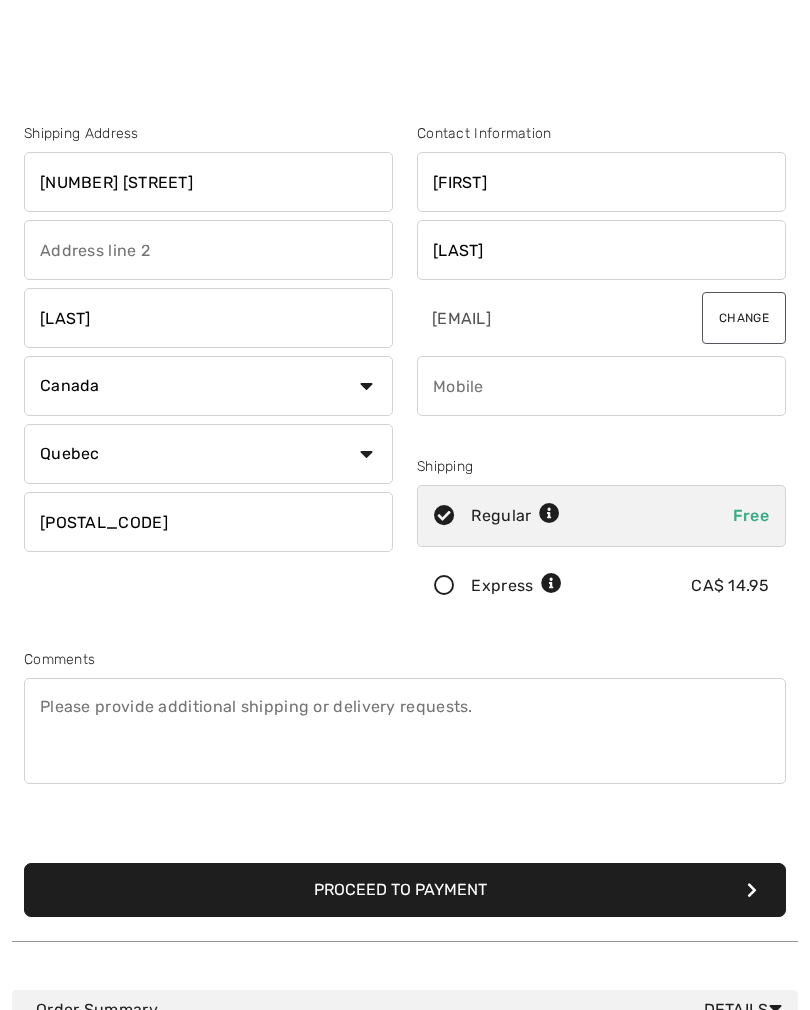 scroll, scrollTop: 110, scrollLeft: 0, axis: vertical 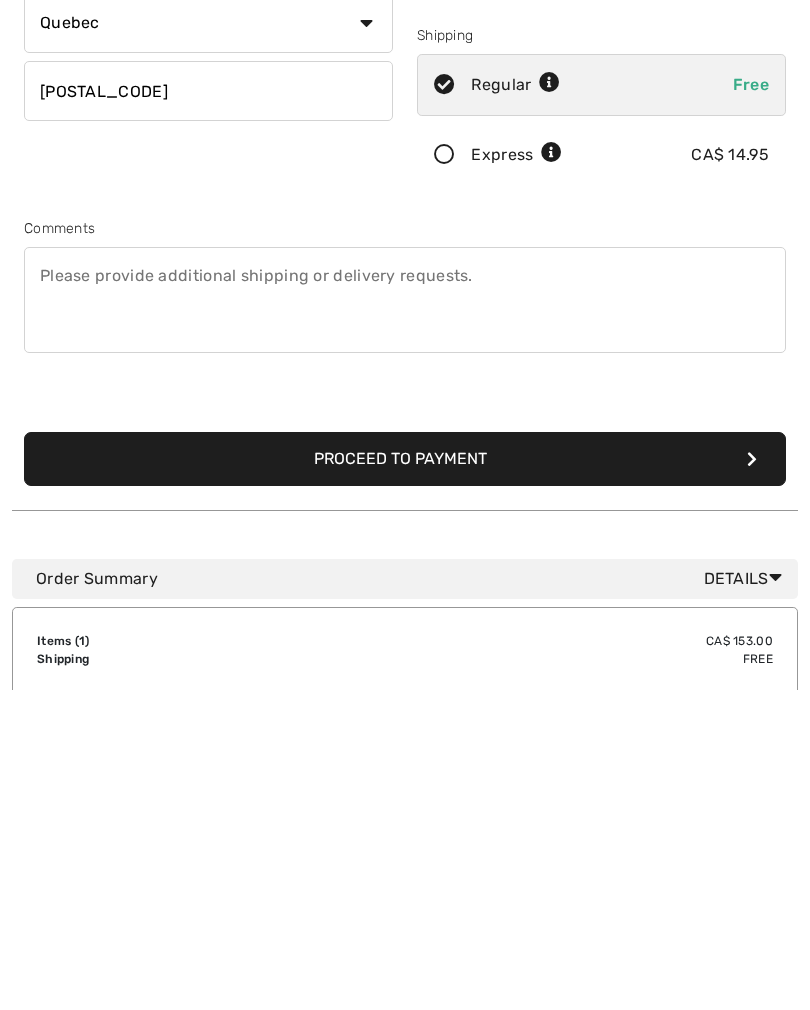 click on "Proceed to Payment" at bounding box center [405, 779] 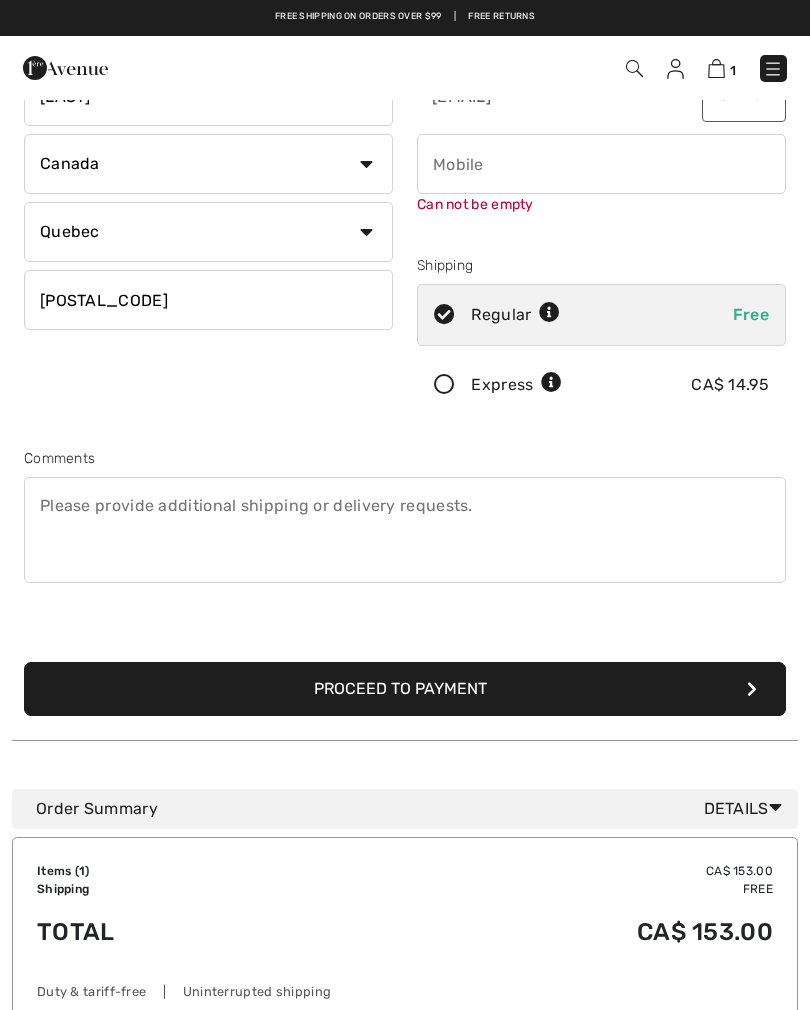 scroll, scrollTop: 211, scrollLeft: 0, axis: vertical 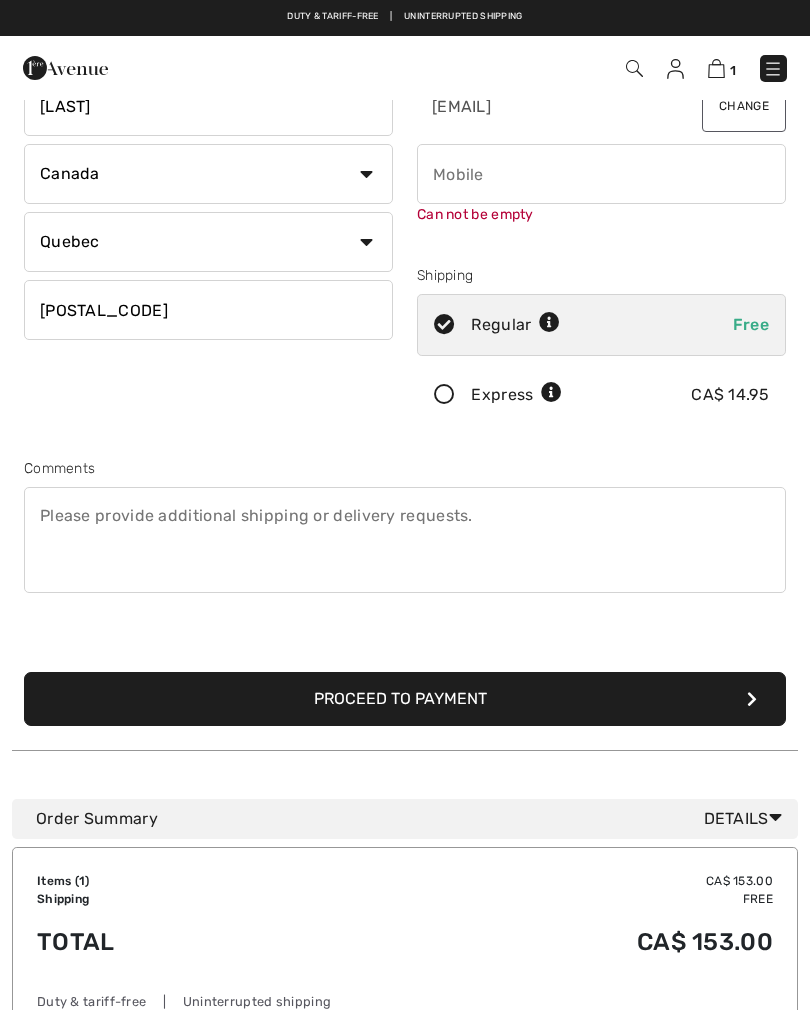 click on "Proceed to Payment" at bounding box center (405, 699) 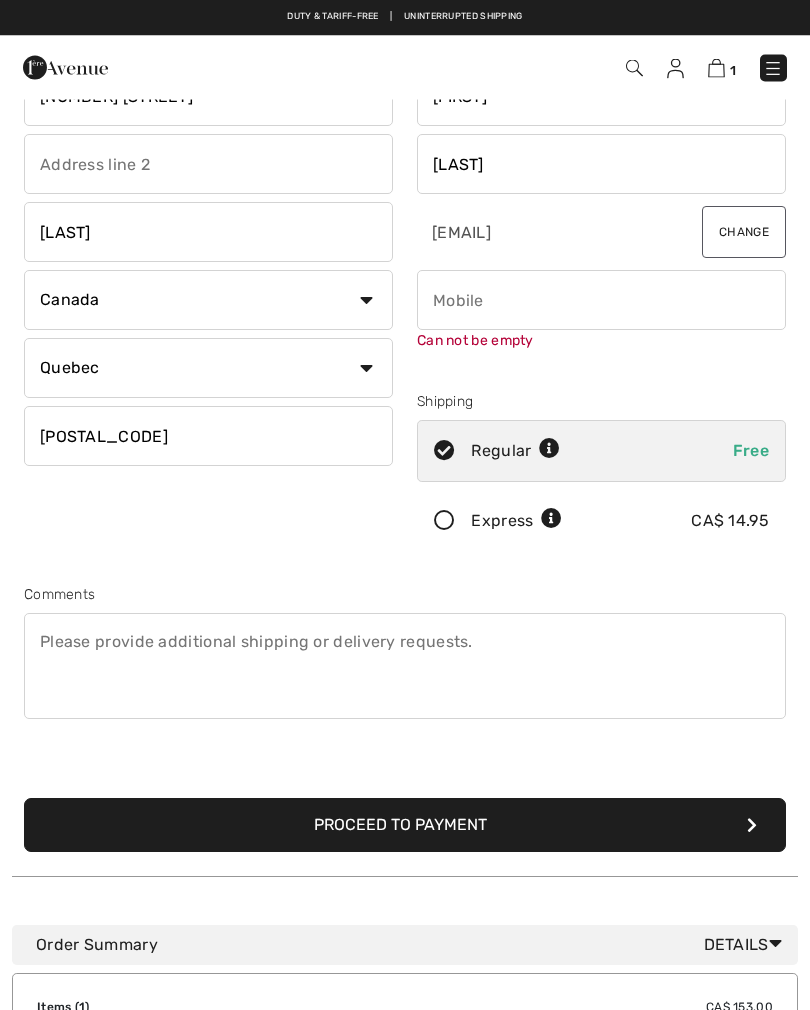 scroll, scrollTop: 0, scrollLeft: 0, axis: both 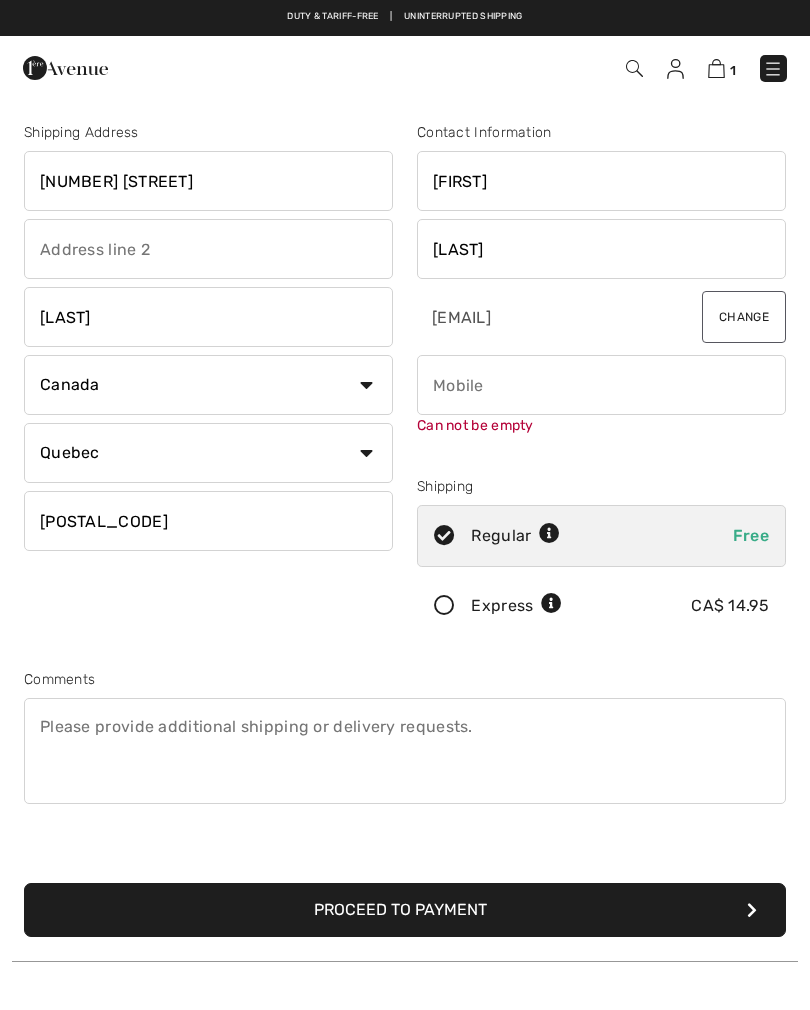 click on "Proceed to Payment" at bounding box center [405, 910] 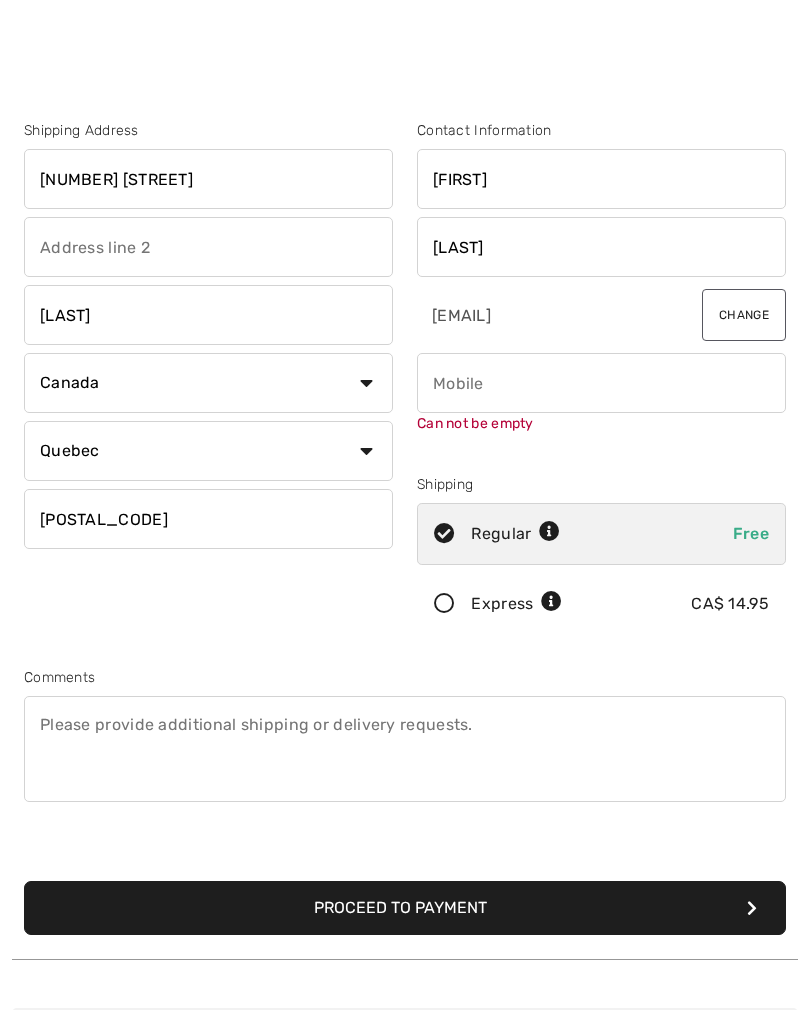 scroll, scrollTop: 115, scrollLeft: 0, axis: vertical 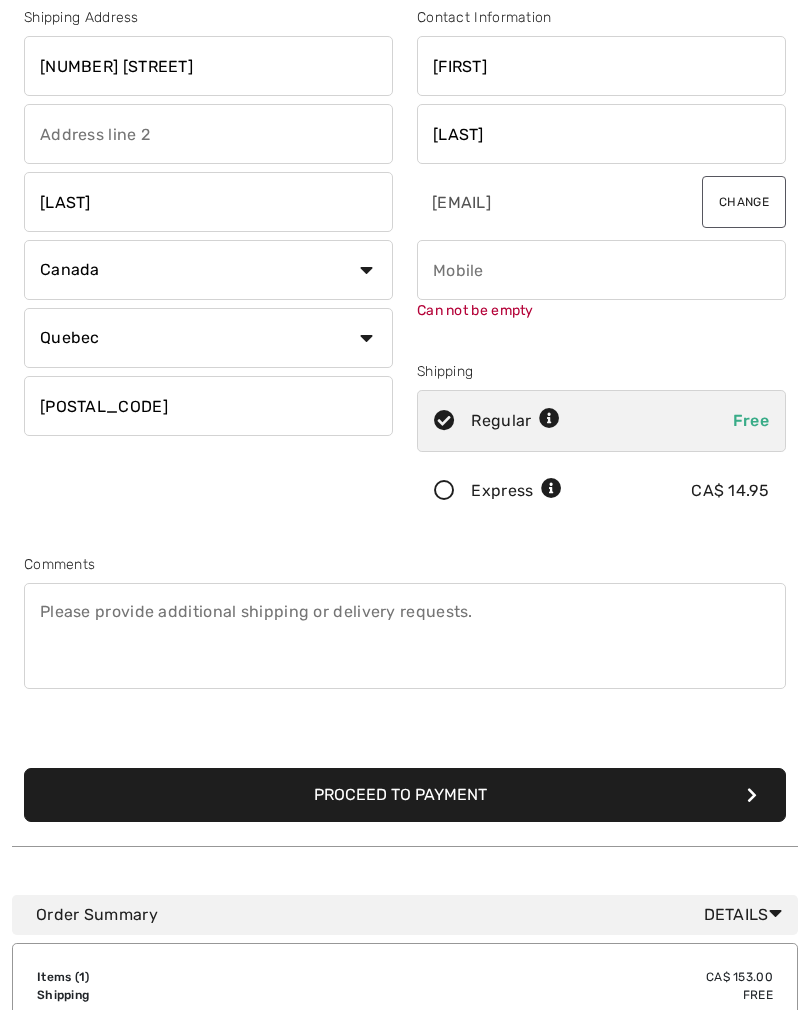click on "Order Summary			 Details" at bounding box center (413, 915) 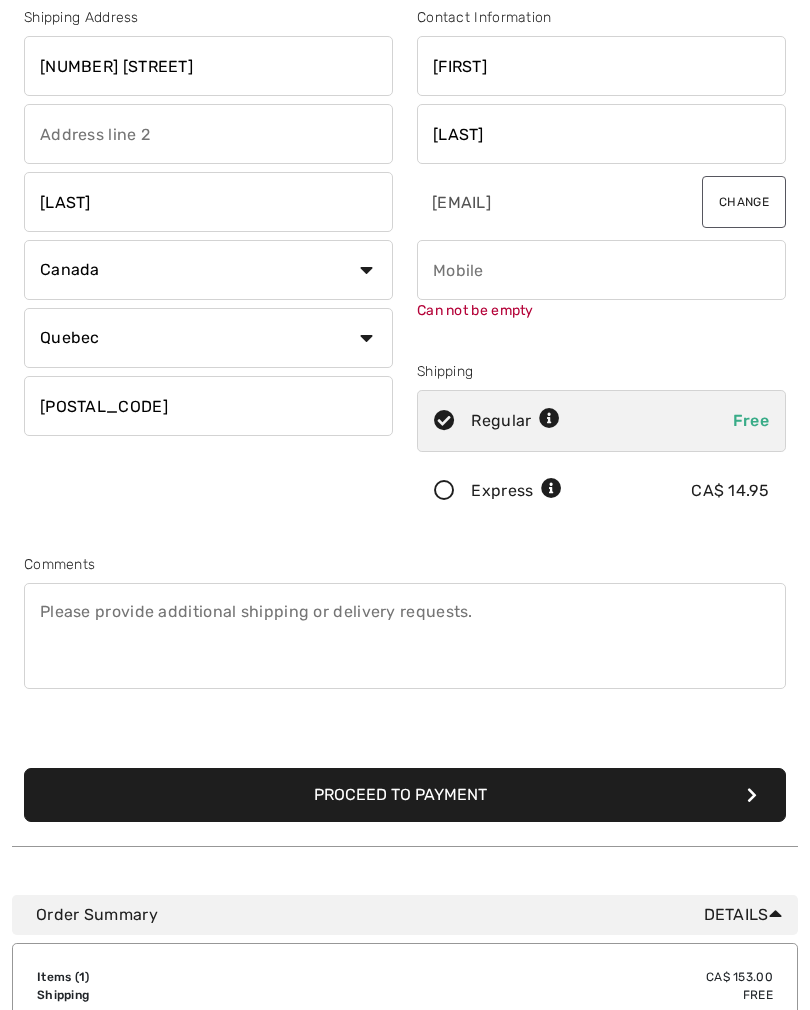 click at bounding box center (601, 270) 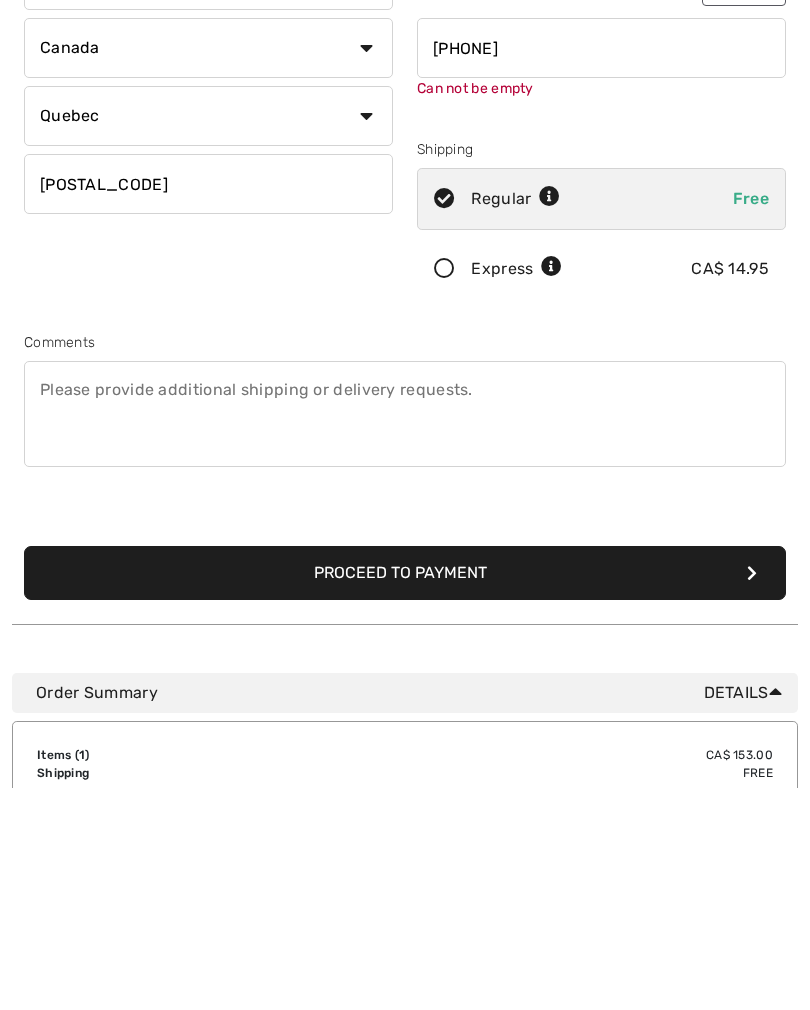 type on "5148163235" 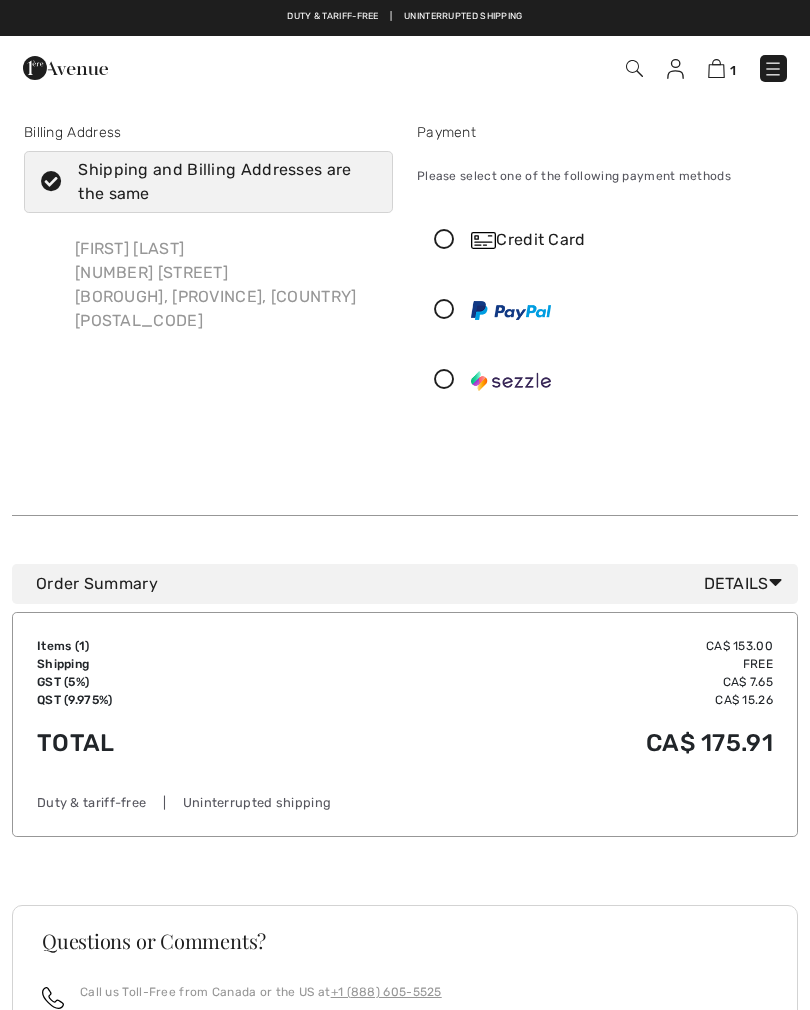 scroll, scrollTop: 0, scrollLeft: 0, axis: both 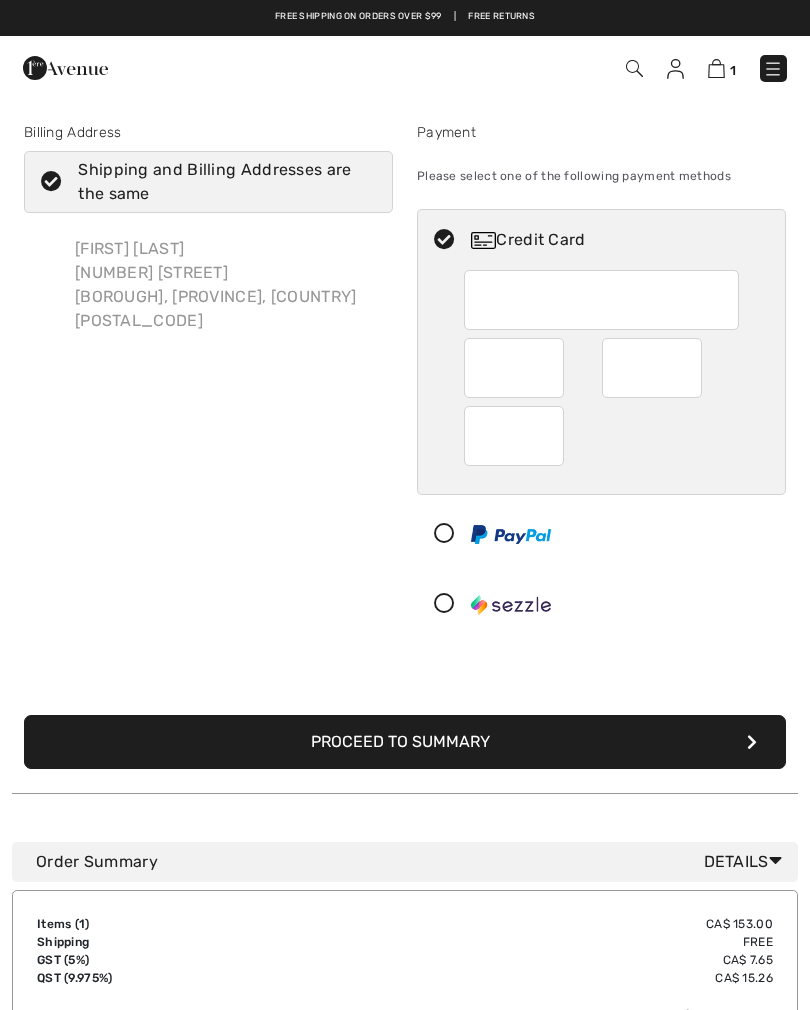 click on "Proceed to Summary" at bounding box center (405, 742) 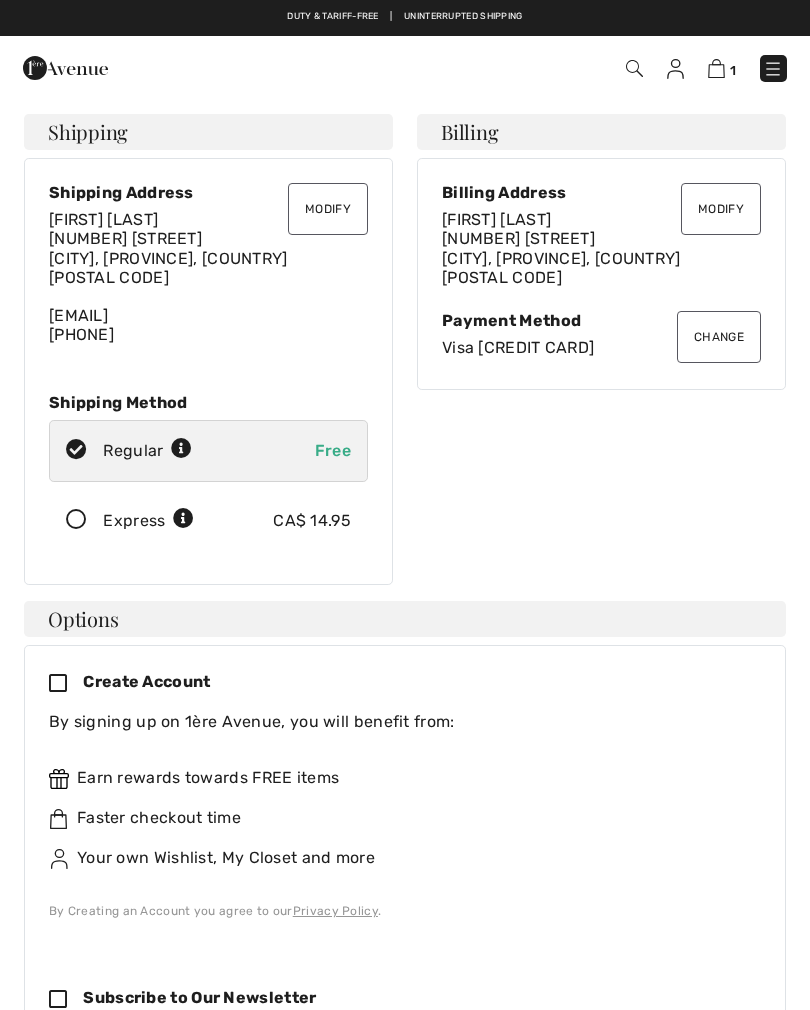 scroll, scrollTop: 0, scrollLeft: 0, axis: both 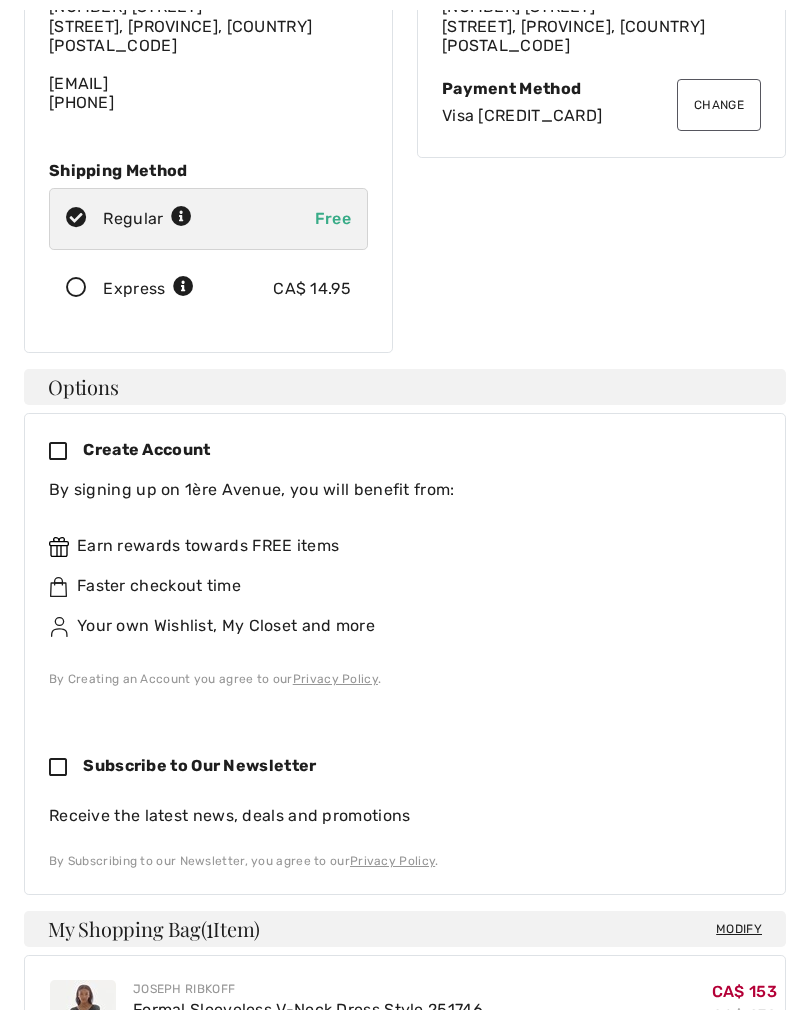 click at bounding box center (76, 288) 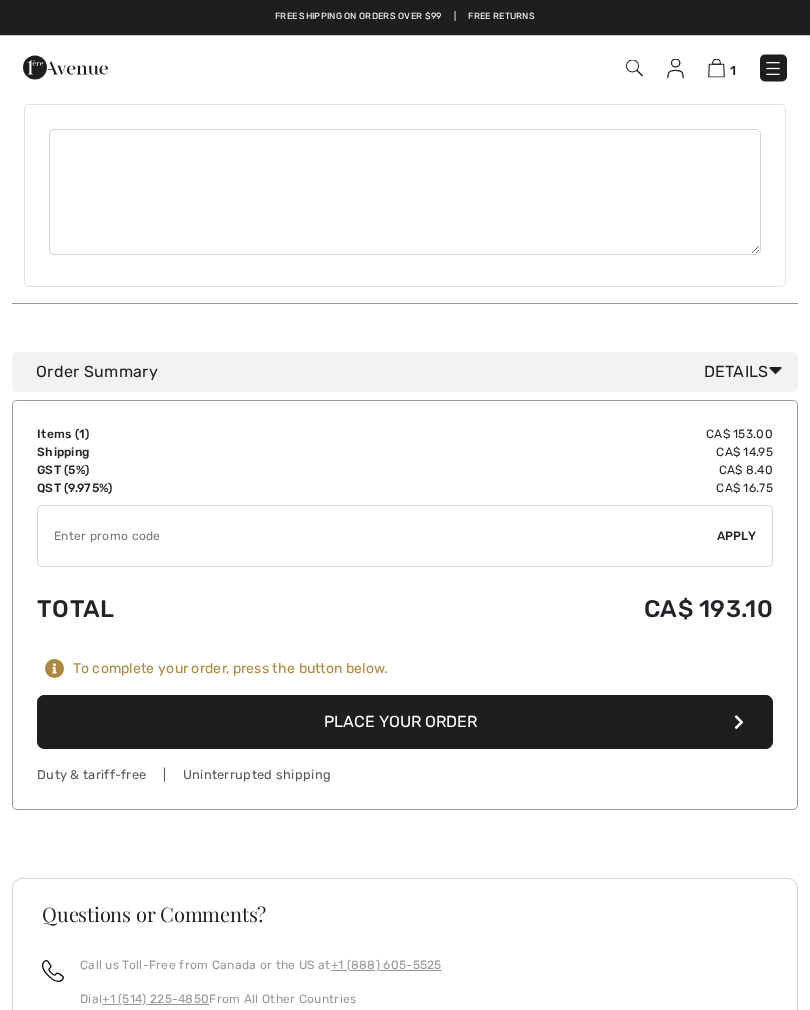 scroll, scrollTop: 1290, scrollLeft: 0, axis: vertical 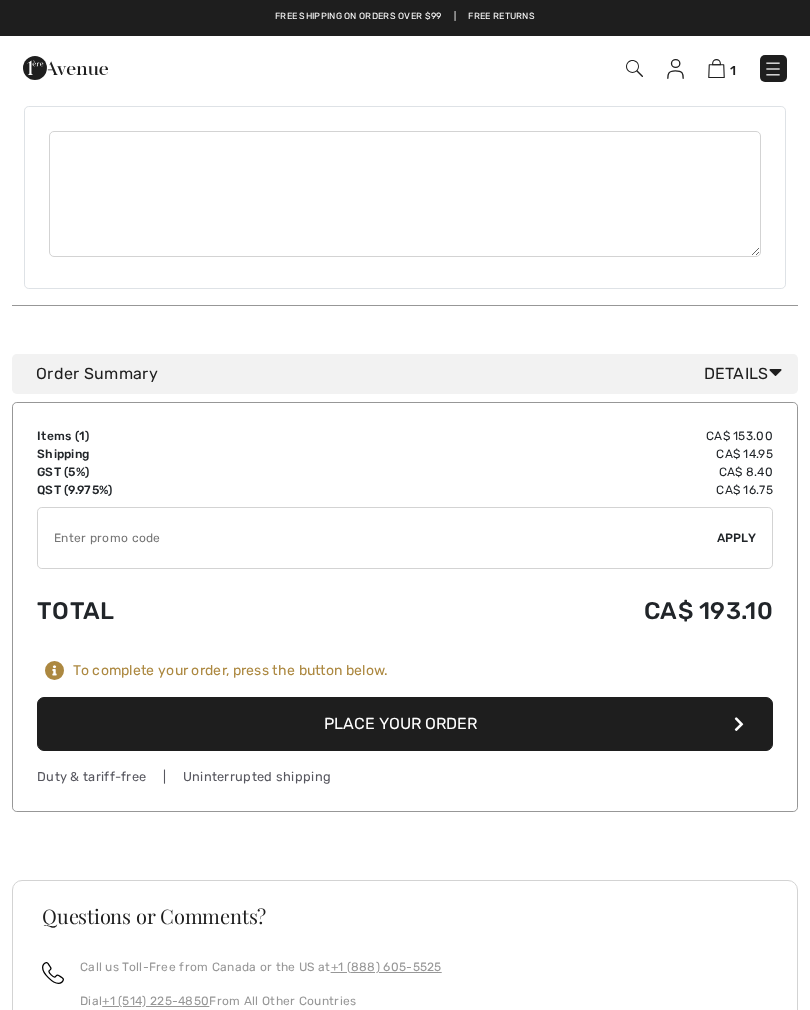 click on "Place Your Order" at bounding box center (405, 724) 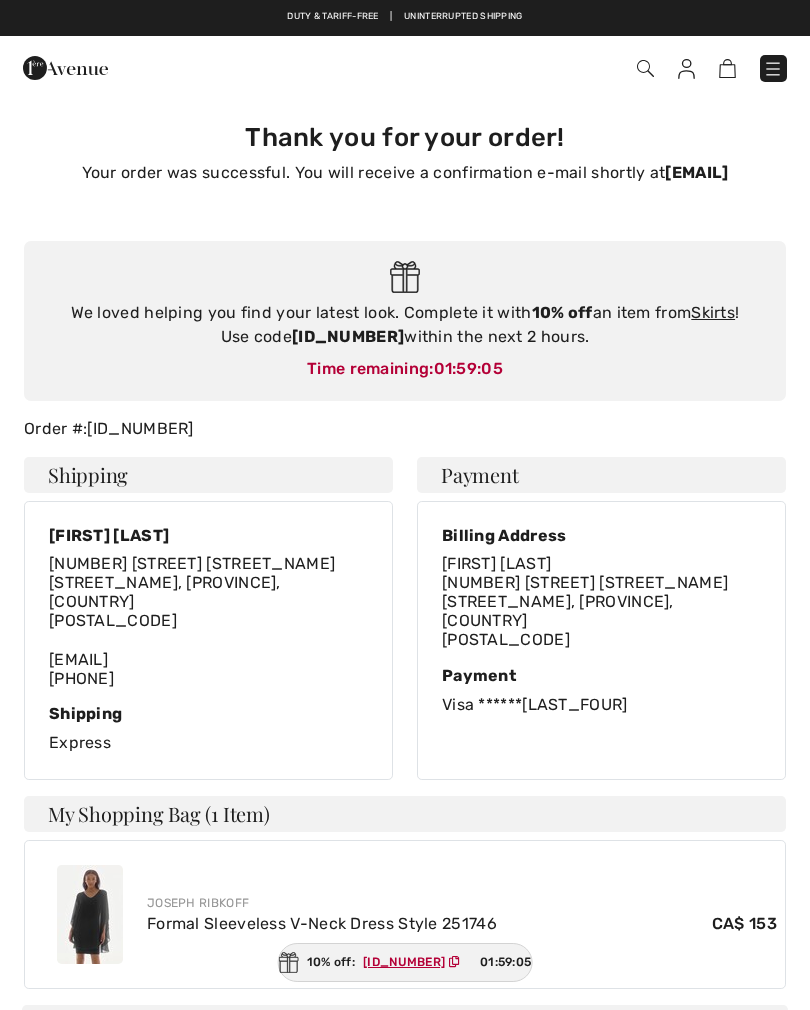 scroll, scrollTop: 0, scrollLeft: 0, axis: both 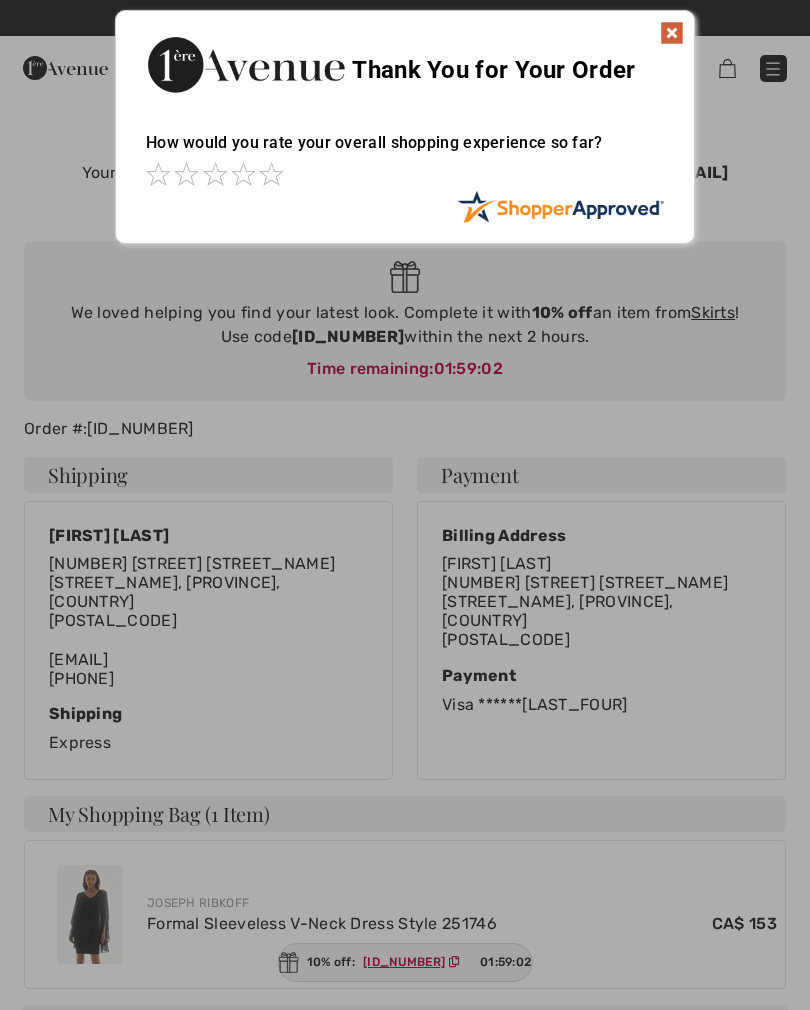 click at bounding box center [672, 33] 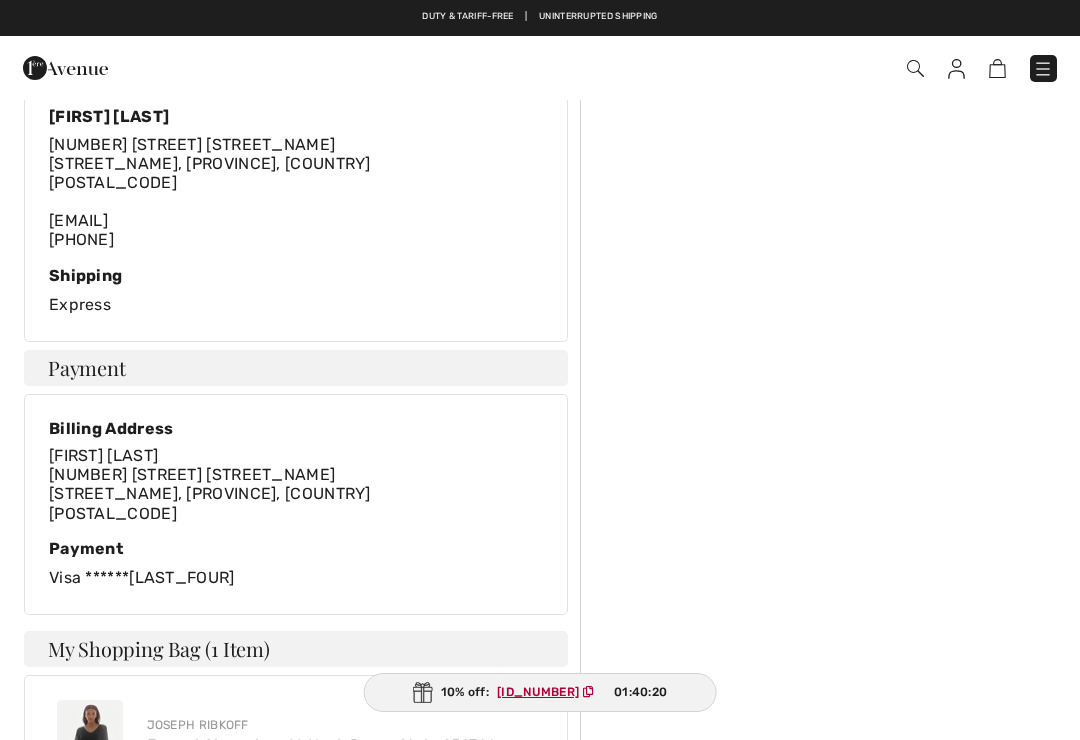 scroll, scrollTop: 467, scrollLeft: 0, axis: vertical 